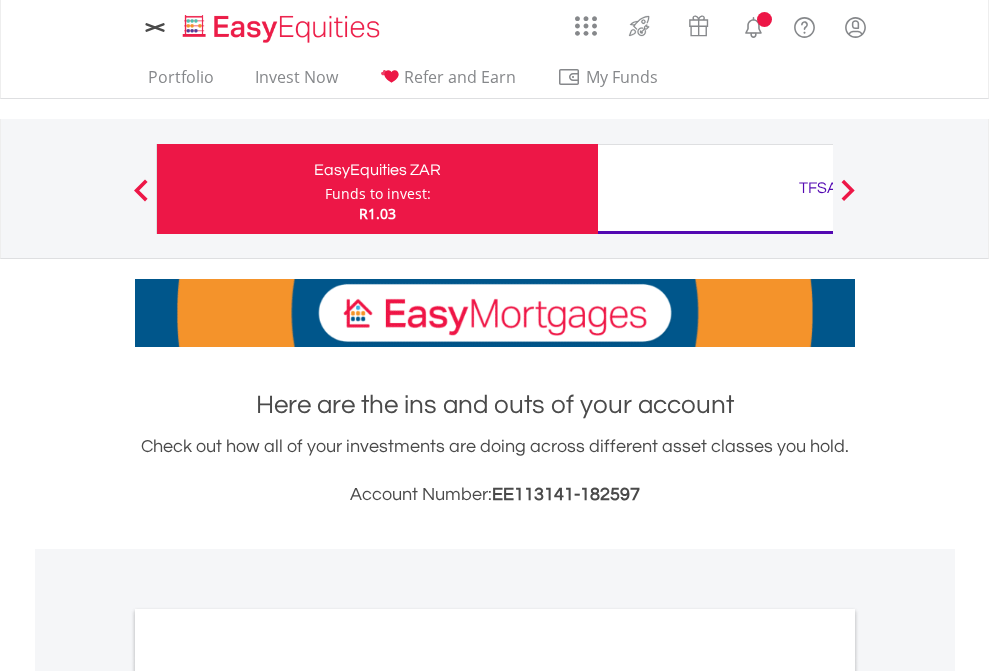 scroll, scrollTop: 0, scrollLeft: 0, axis: both 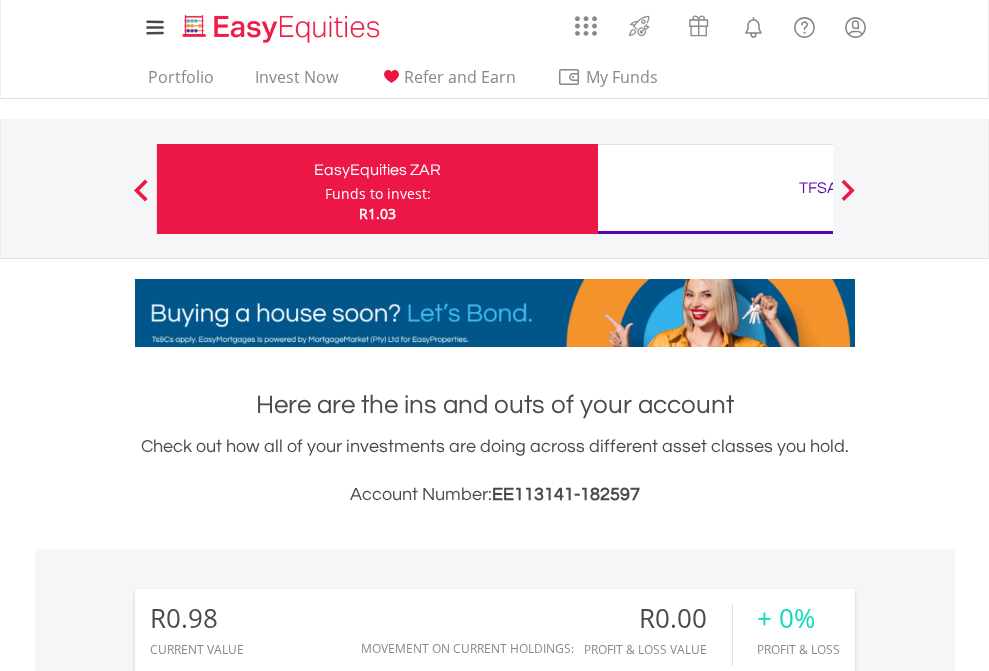 click on "Funds to invest:" at bounding box center [378, 194] 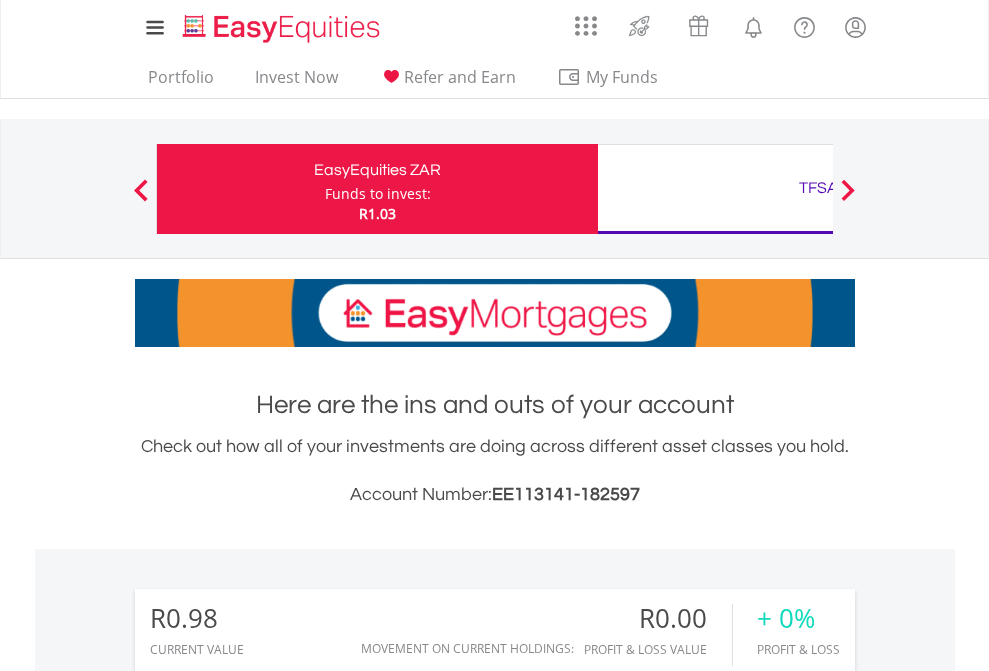 scroll, scrollTop: 671, scrollLeft: 0, axis: vertical 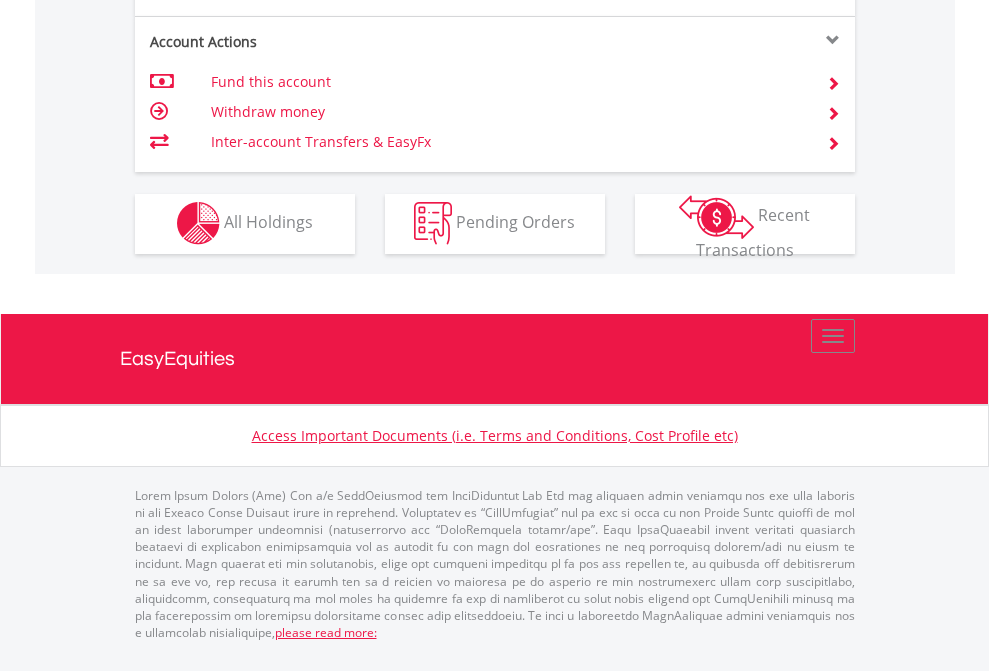 click on "Investment types" at bounding box center [706, -353] 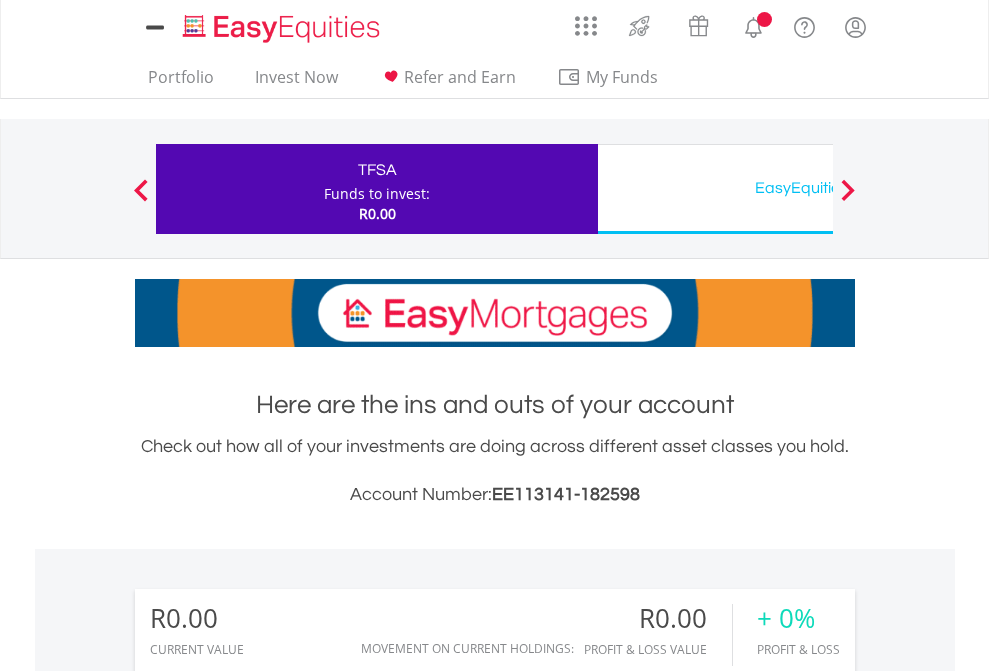 scroll, scrollTop: 0, scrollLeft: 0, axis: both 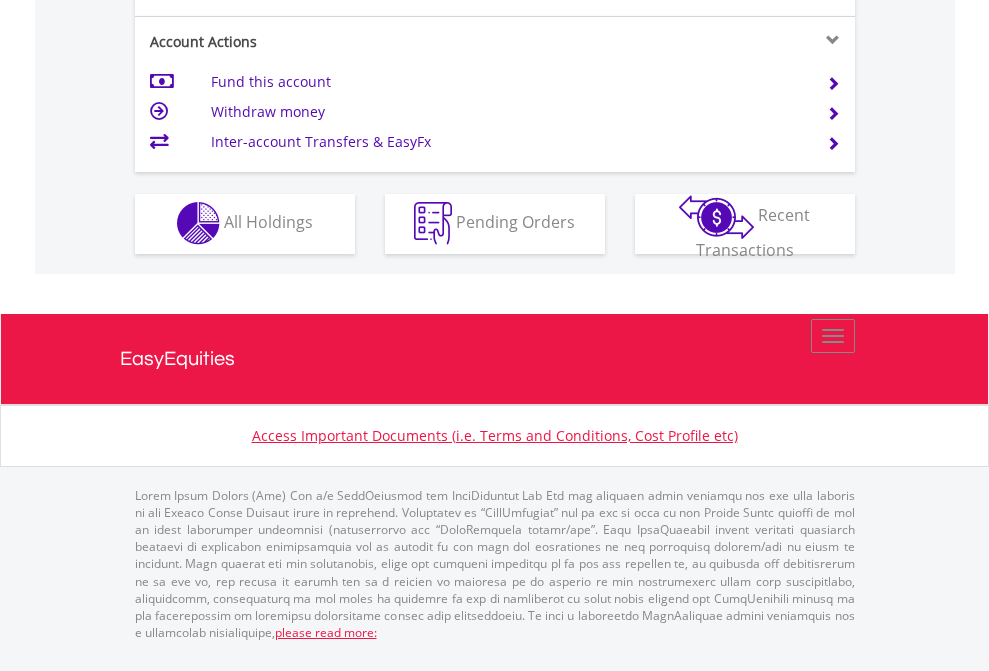 click on "Investment types" at bounding box center (706, -353) 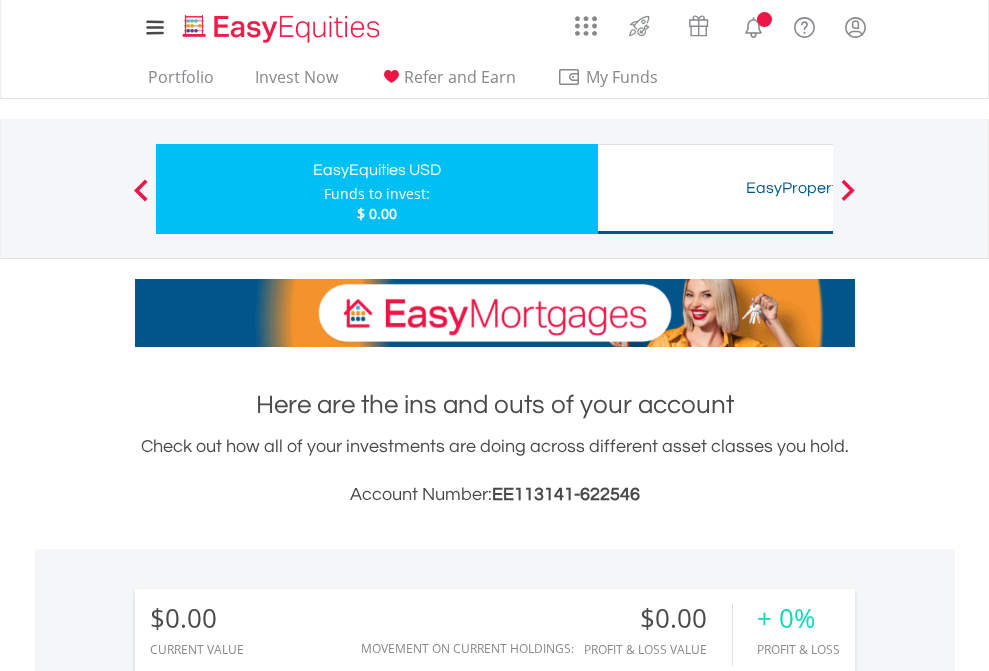 scroll, scrollTop: 671, scrollLeft: 0, axis: vertical 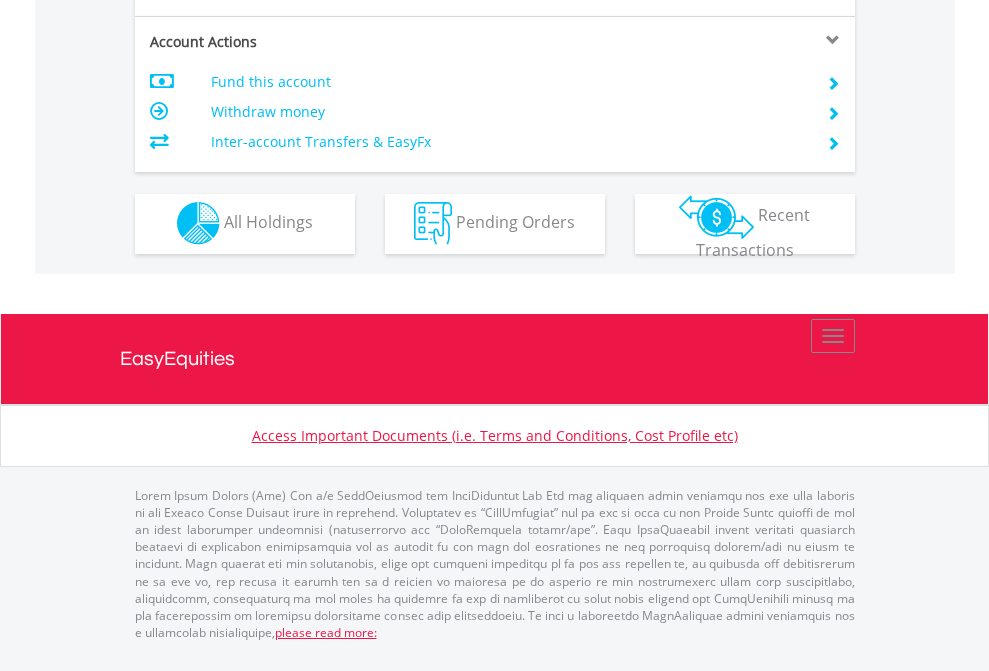 click on "Investment types" at bounding box center (706, -353) 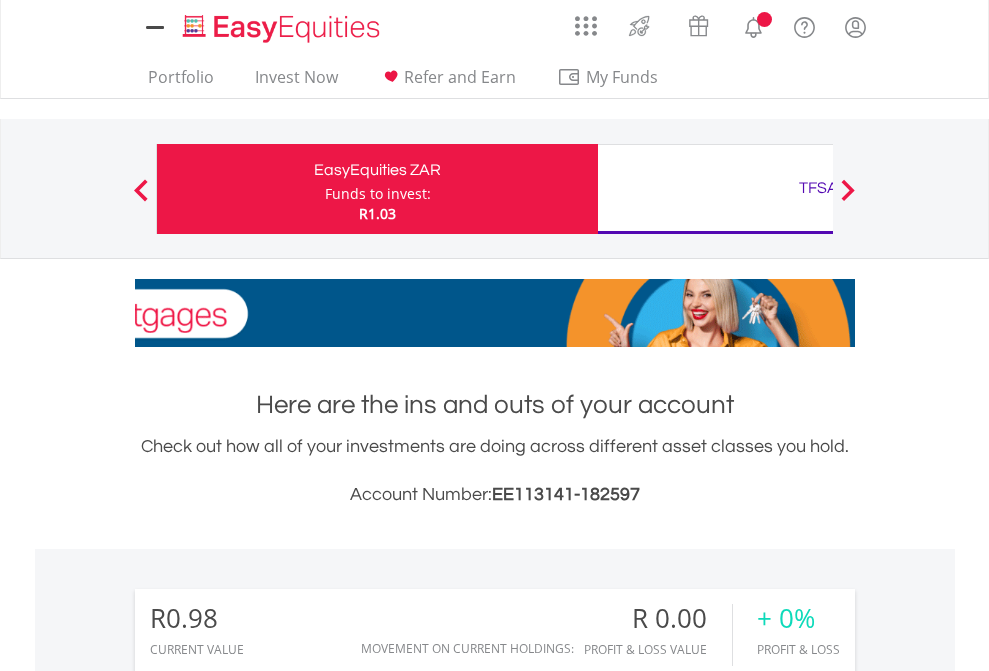 scroll, scrollTop: 0, scrollLeft: 0, axis: both 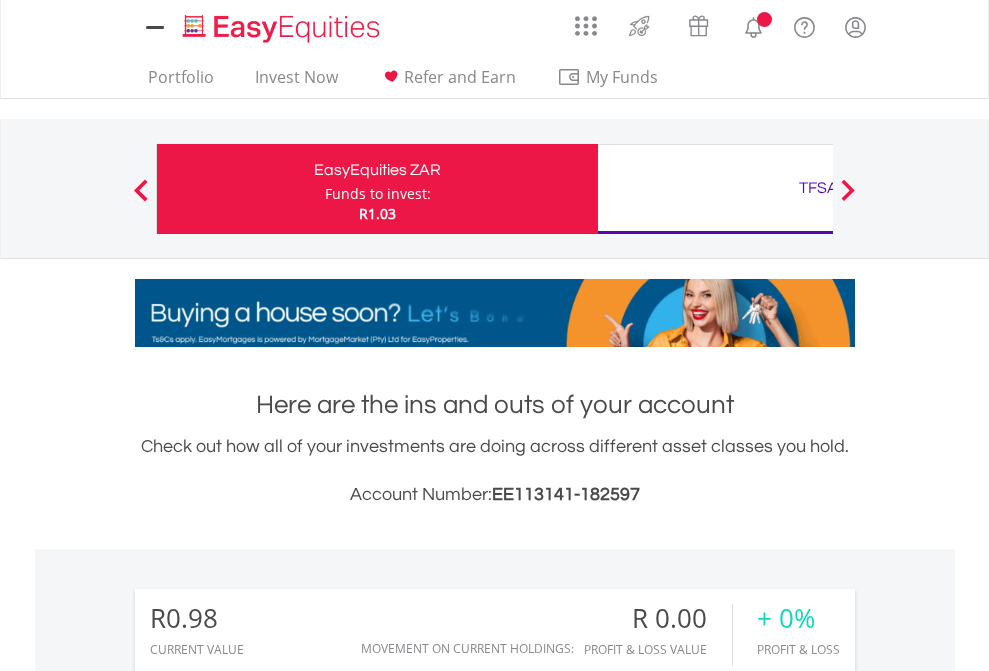 click on "All Holdings" at bounding box center [268, 1442] 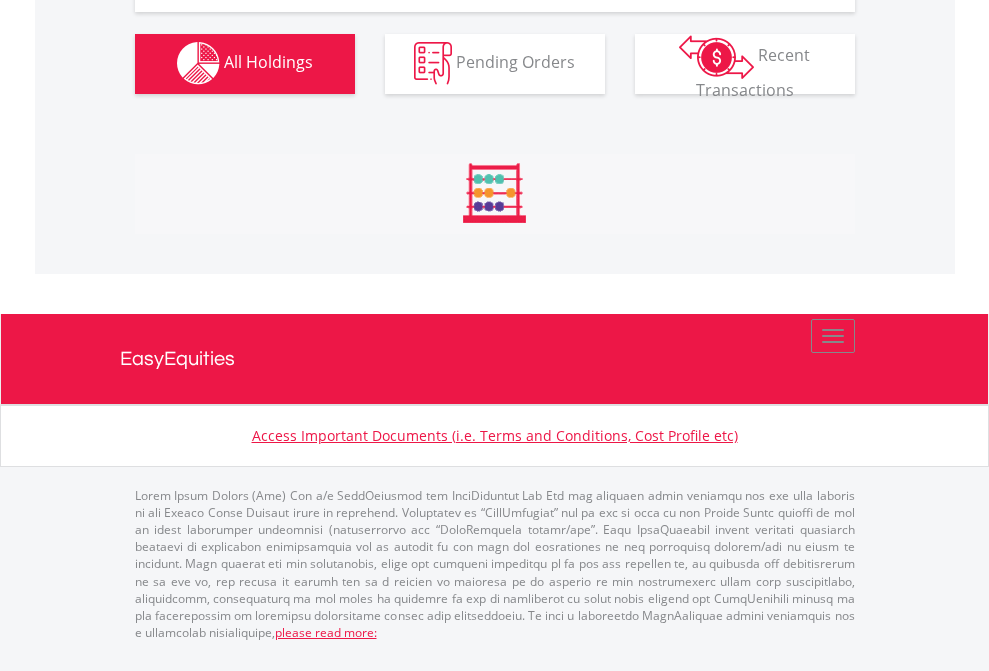 scroll, scrollTop: 1980, scrollLeft: 0, axis: vertical 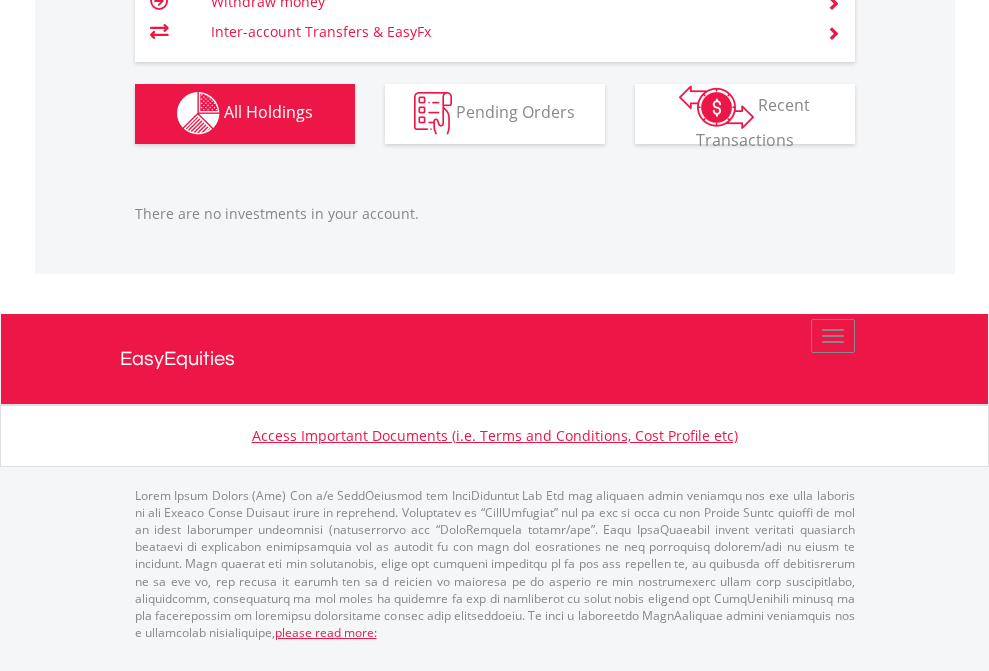 click on "TFSA" at bounding box center (818, -1142) 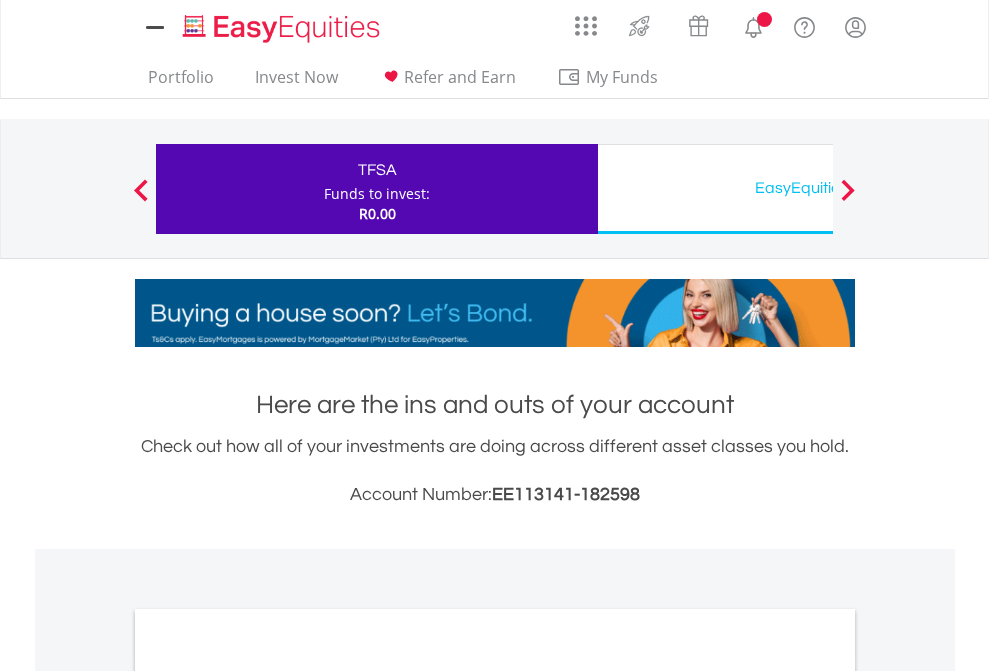 scroll, scrollTop: 0, scrollLeft: 0, axis: both 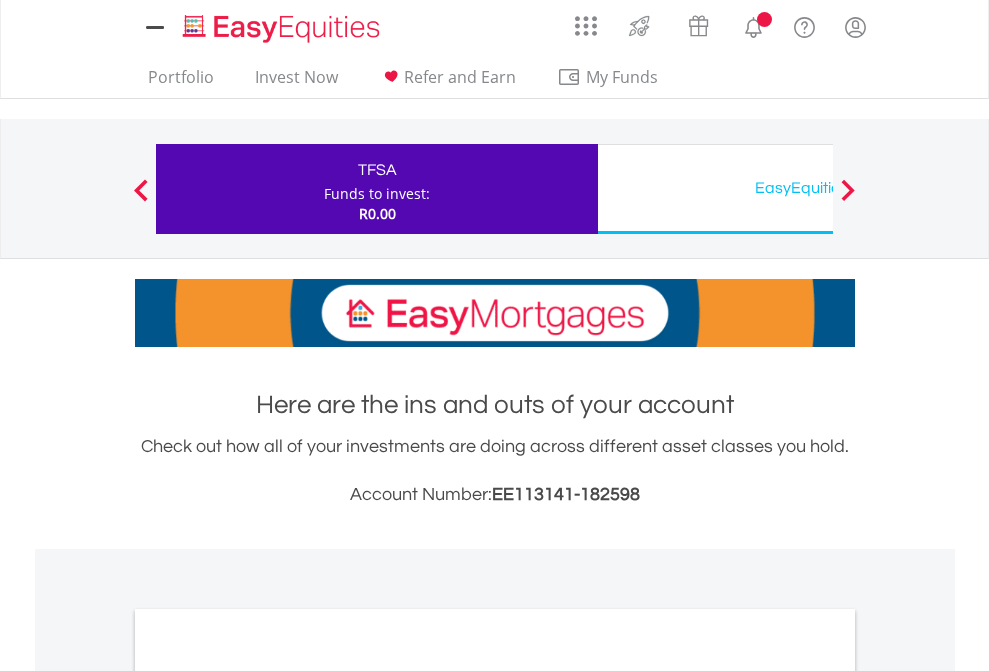 click on "All Holdings" at bounding box center [268, 1096] 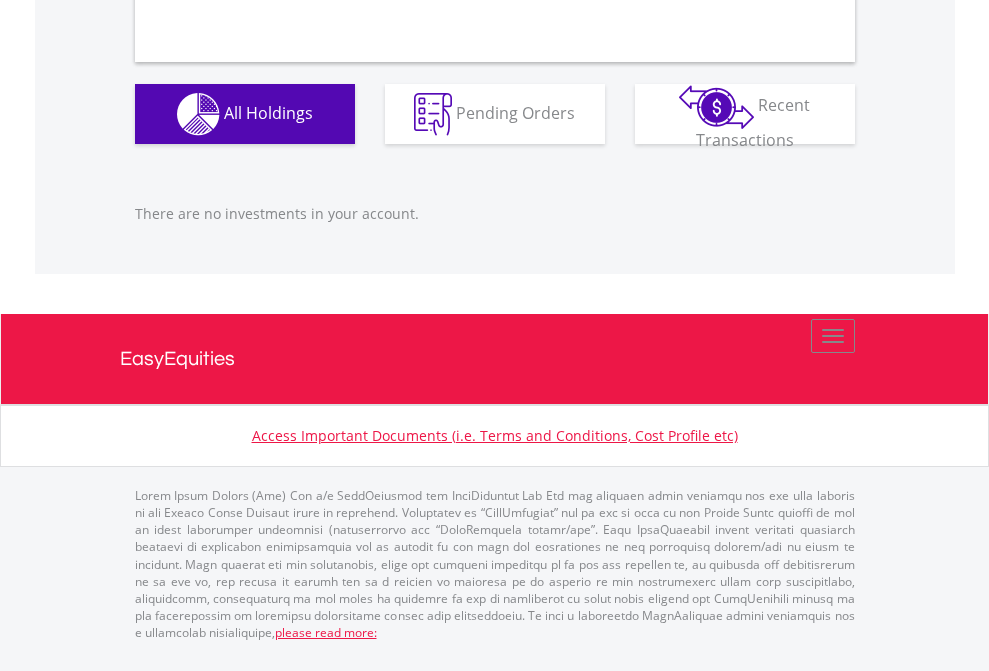 scroll, scrollTop: 1980, scrollLeft: 0, axis: vertical 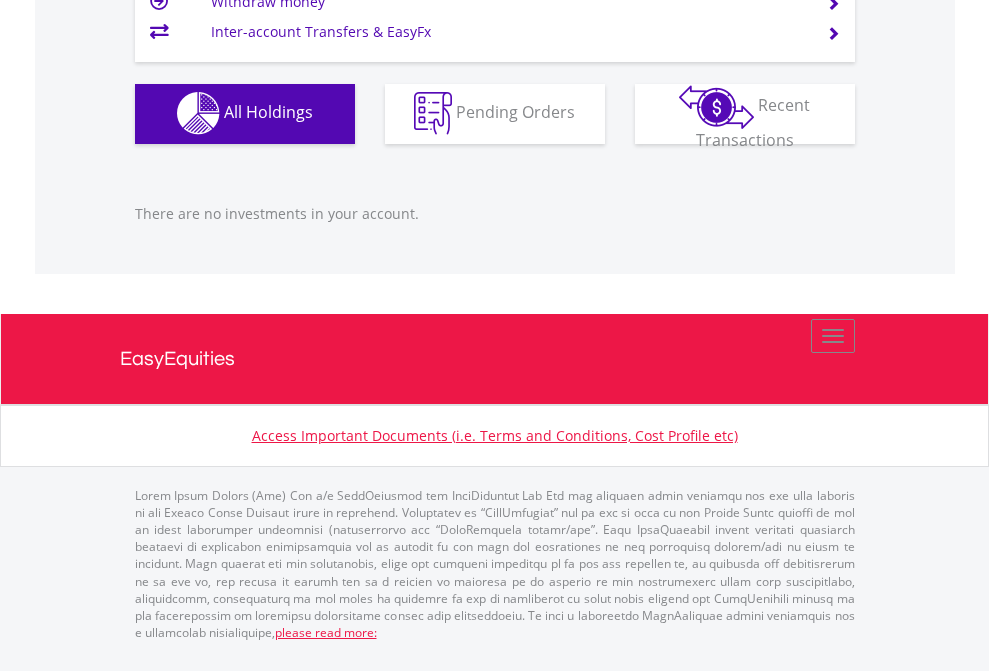 click on "EasyEquities USD" at bounding box center (818, -1142) 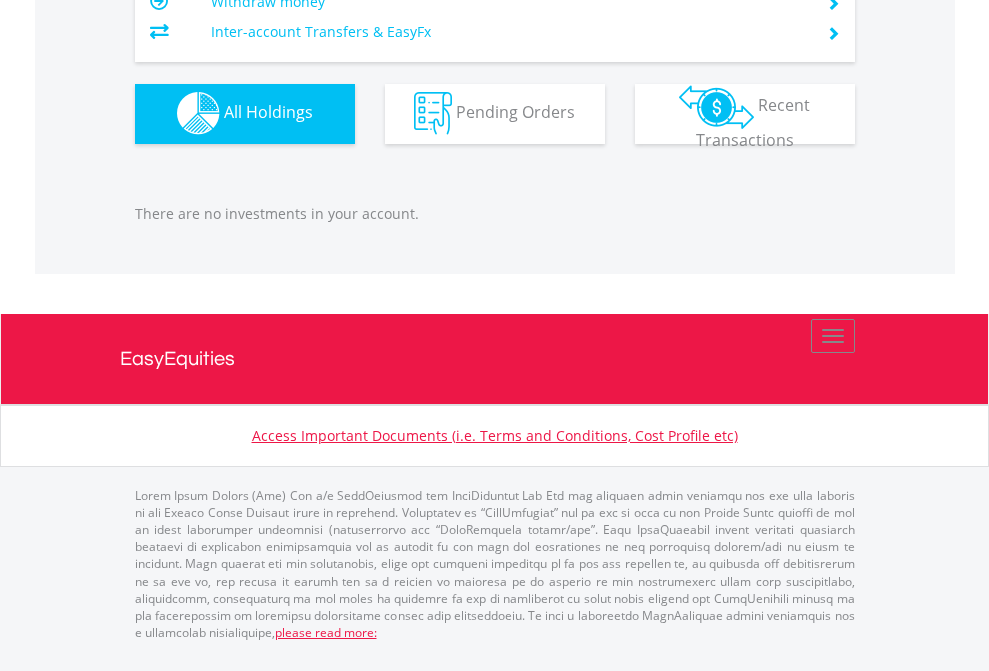 scroll, scrollTop: 1980, scrollLeft: 0, axis: vertical 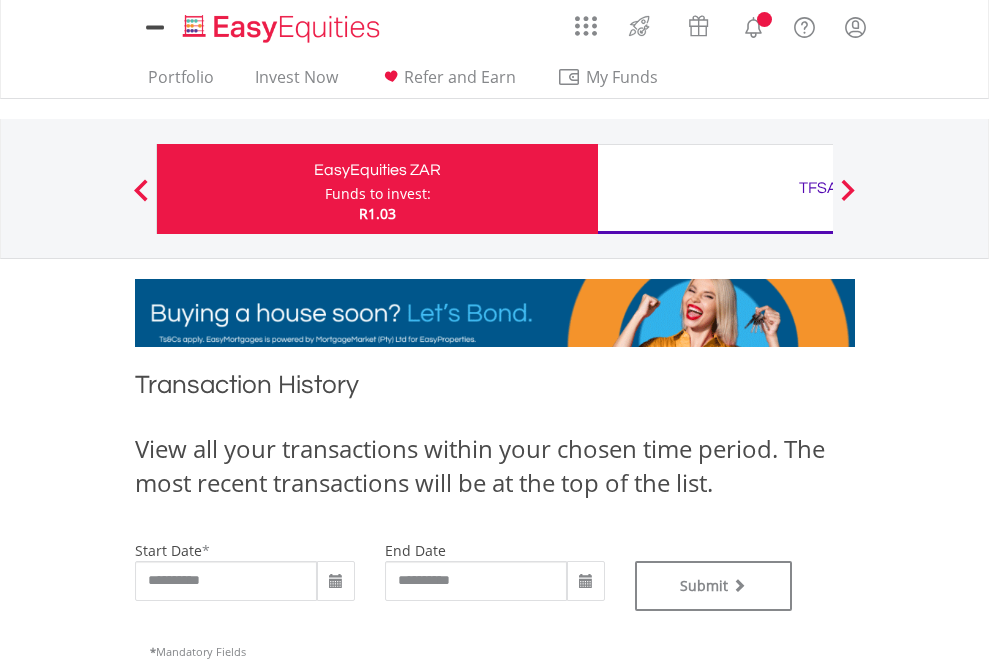 type on "**********" 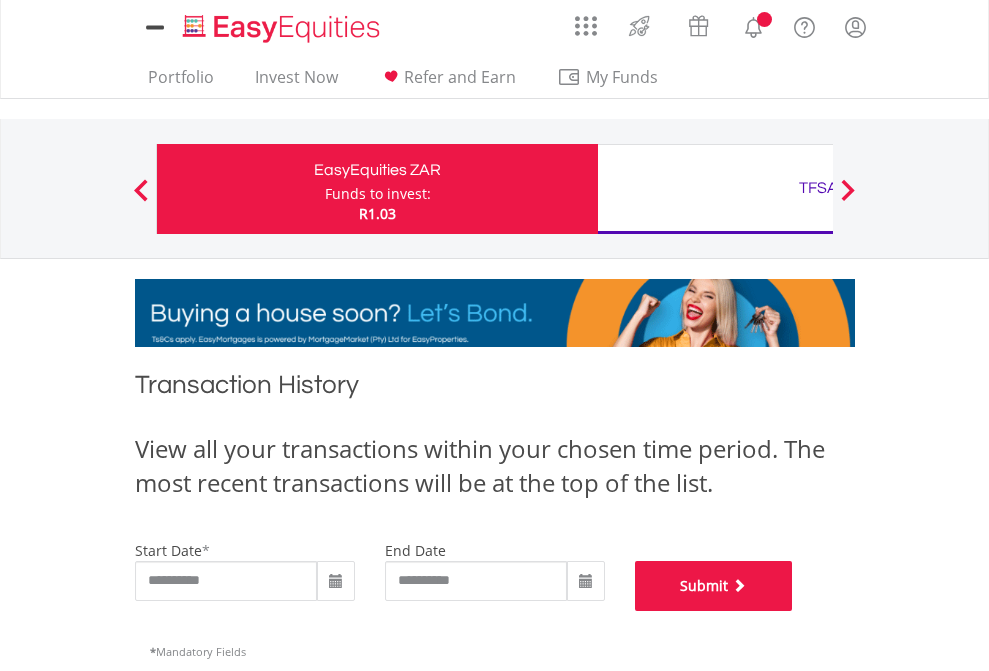 click on "Submit" at bounding box center (714, 586) 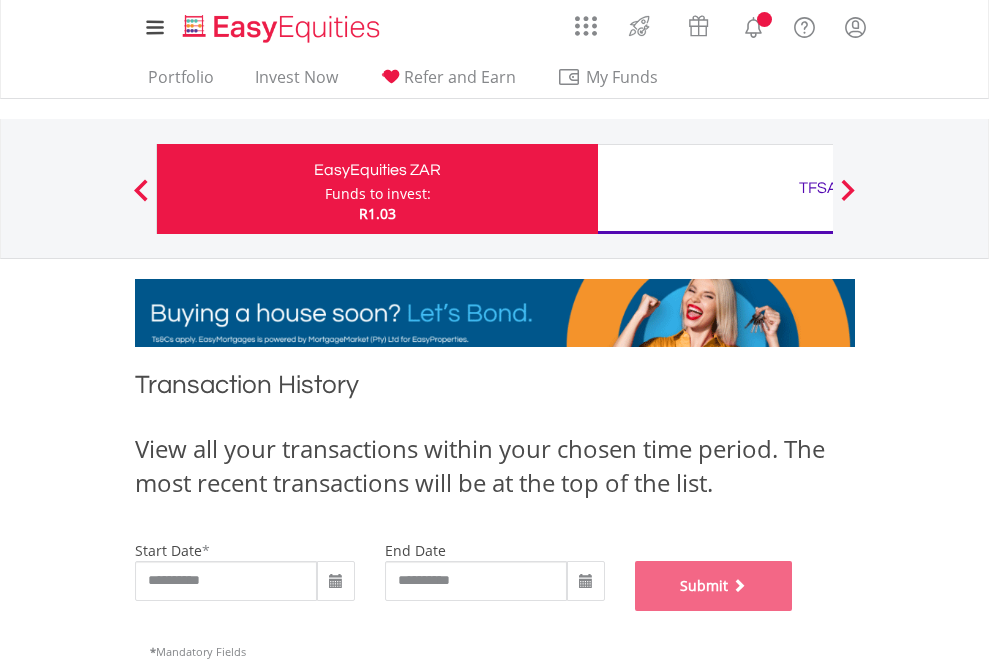 scroll, scrollTop: 811, scrollLeft: 0, axis: vertical 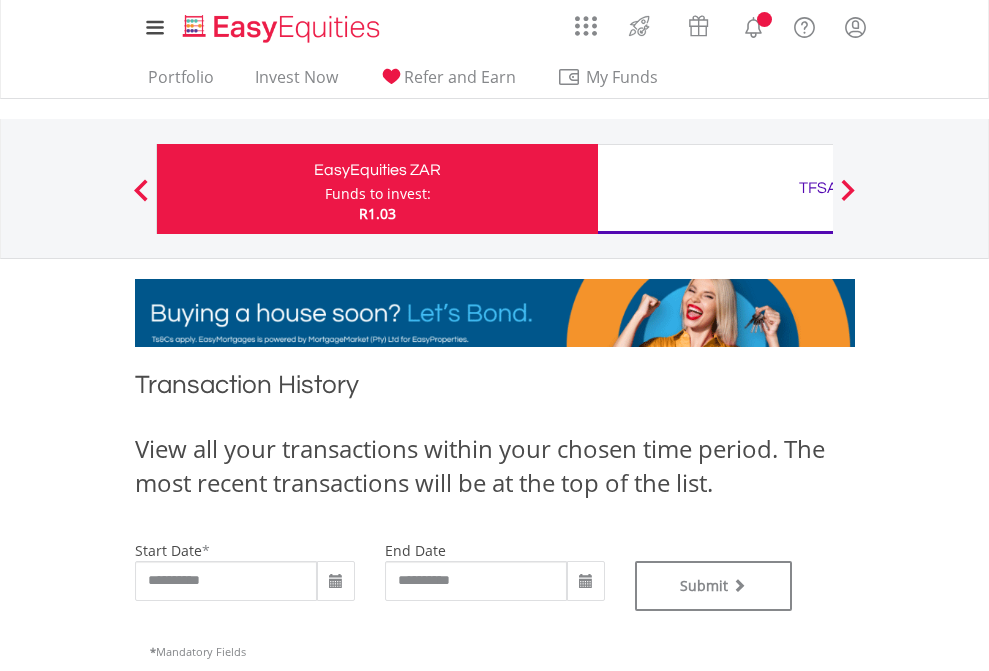 click on "TFSA" at bounding box center [818, 188] 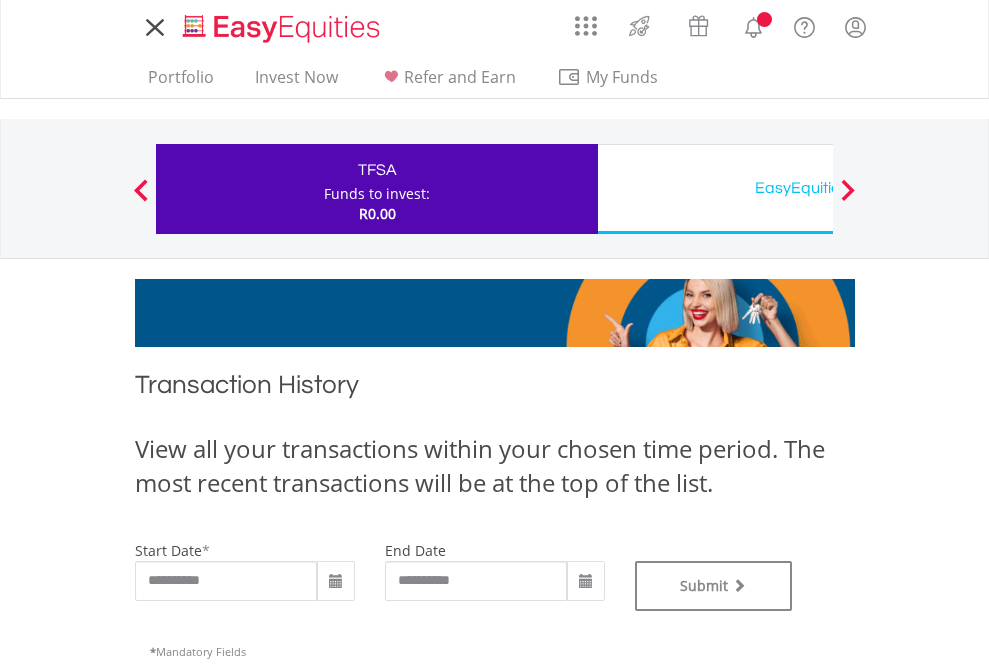 scroll, scrollTop: 0, scrollLeft: 0, axis: both 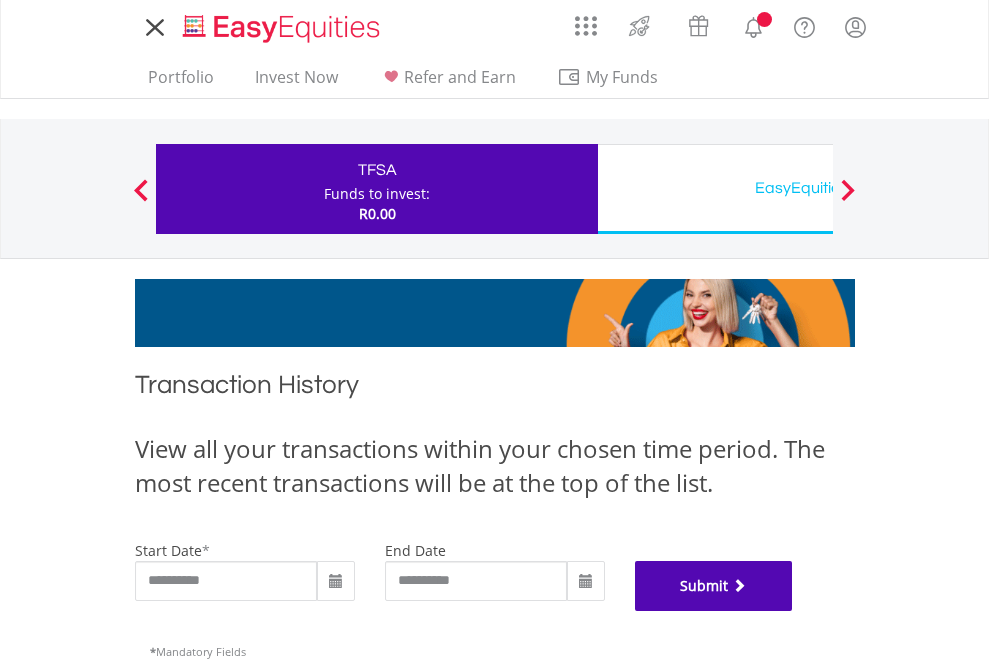 click on "Submit" at bounding box center (714, 586) 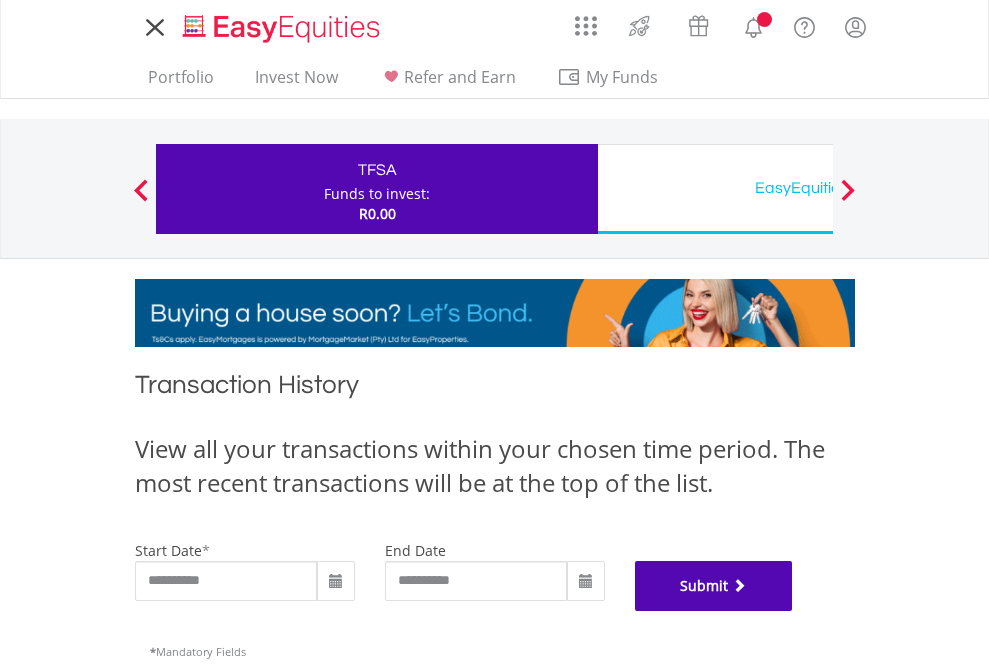 scroll, scrollTop: 811, scrollLeft: 0, axis: vertical 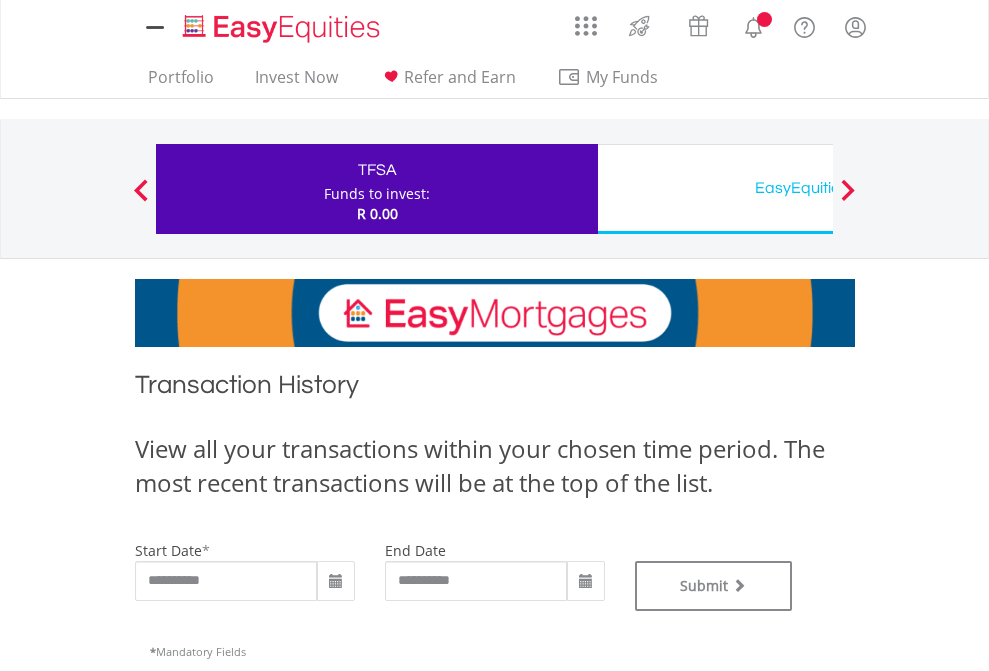 click on "EasyEquities USD" at bounding box center (818, 188) 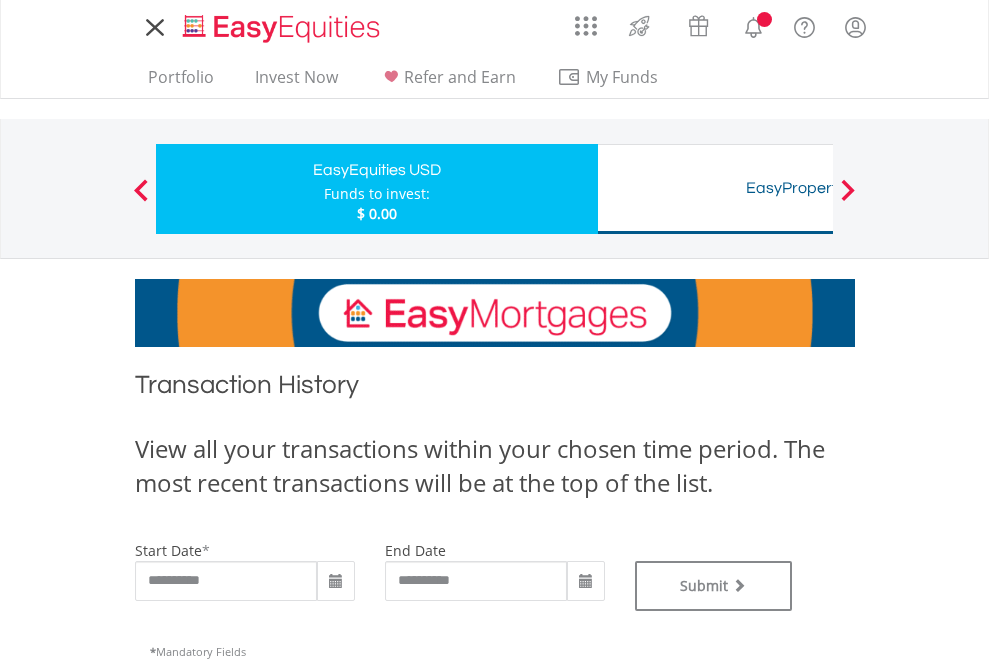 scroll, scrollTop: 0, scrollLeft: 0, axis: both 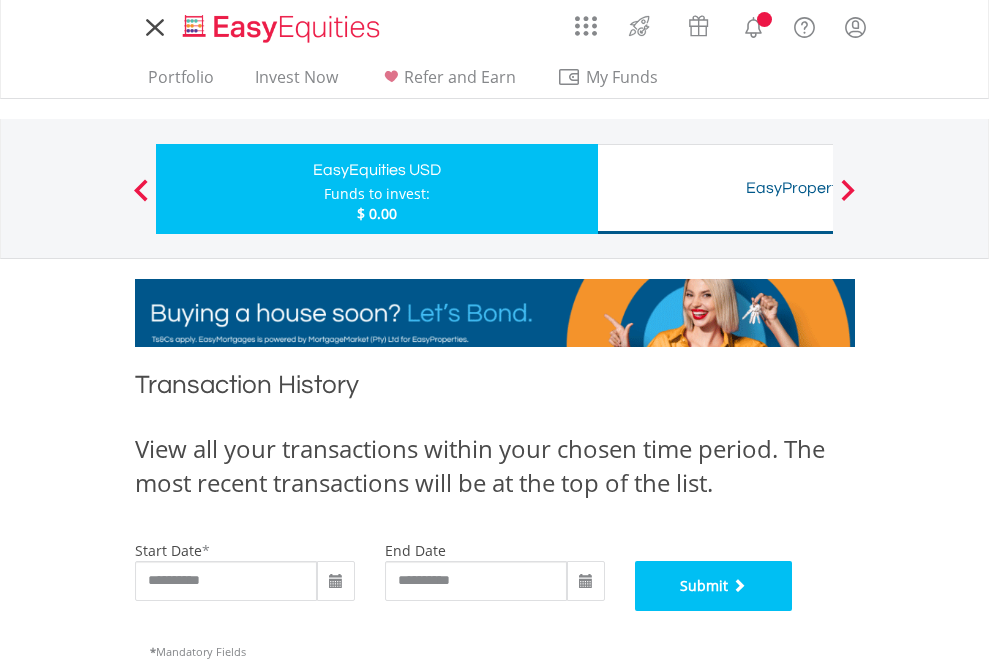 click on "Submit" at bounding box center (714, 586) 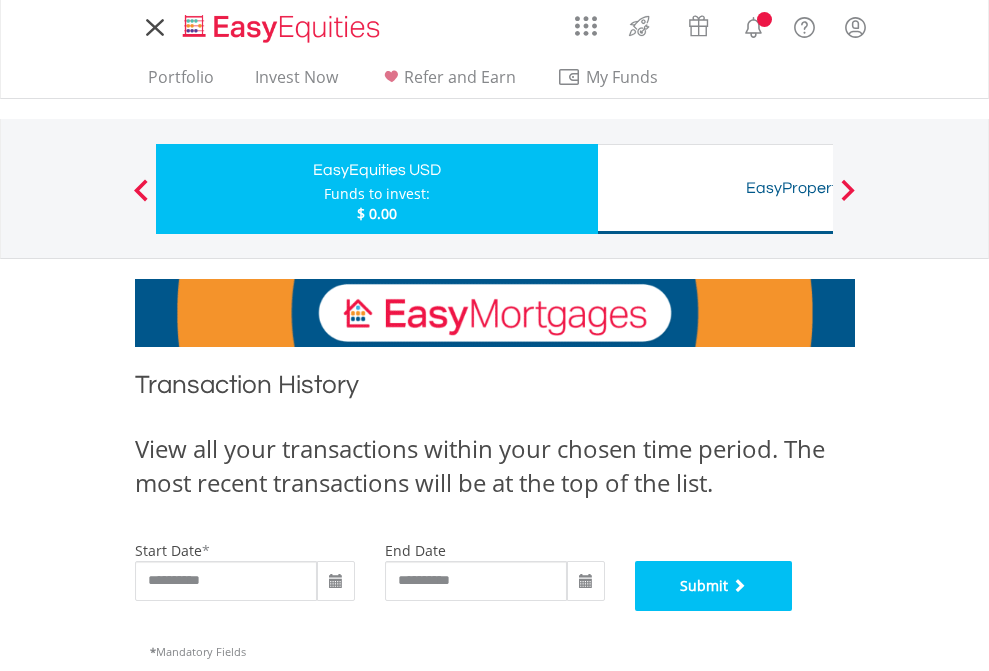 scroll, scrollTop: 811, scrollLeft: 0, axis: vertical 